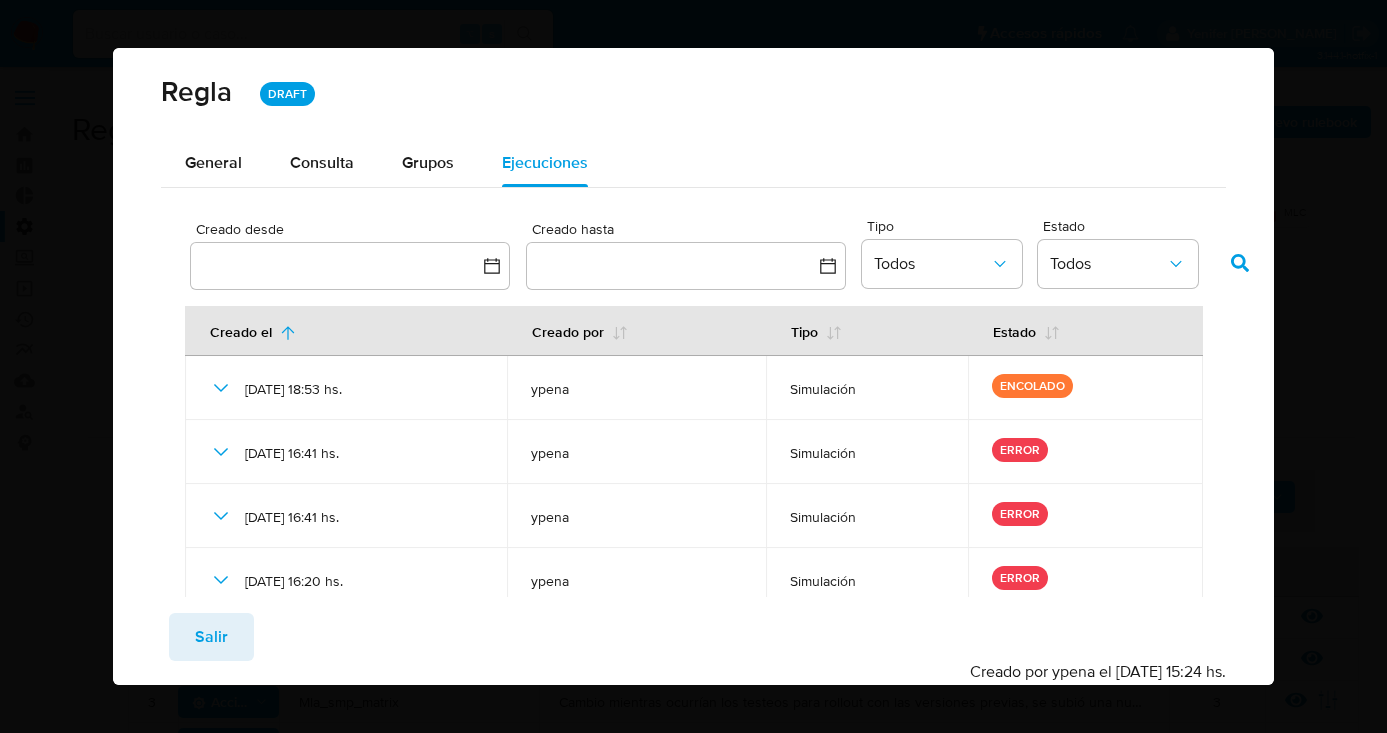 scroll, scrollTop: 0, scrollLeft: 0, axis: both 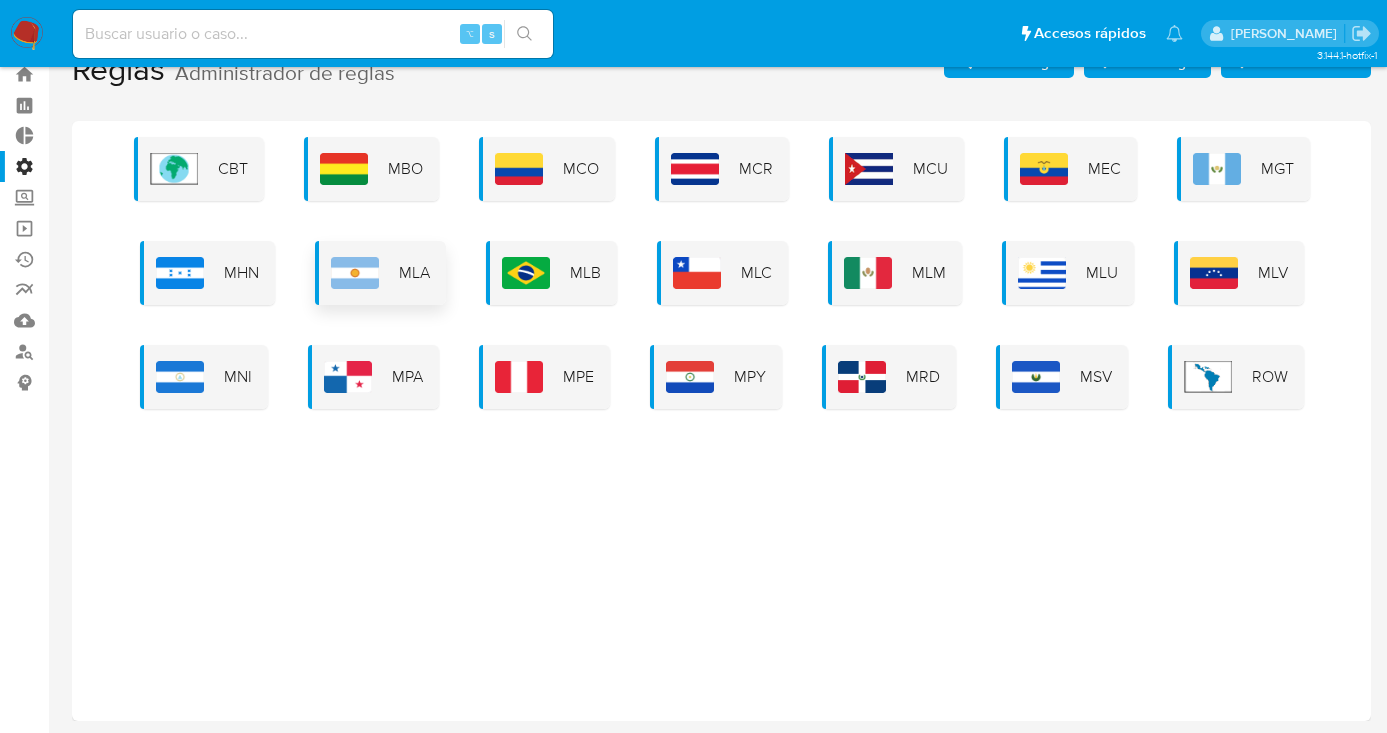 click on "MLA" at bounding box center (380, 273) 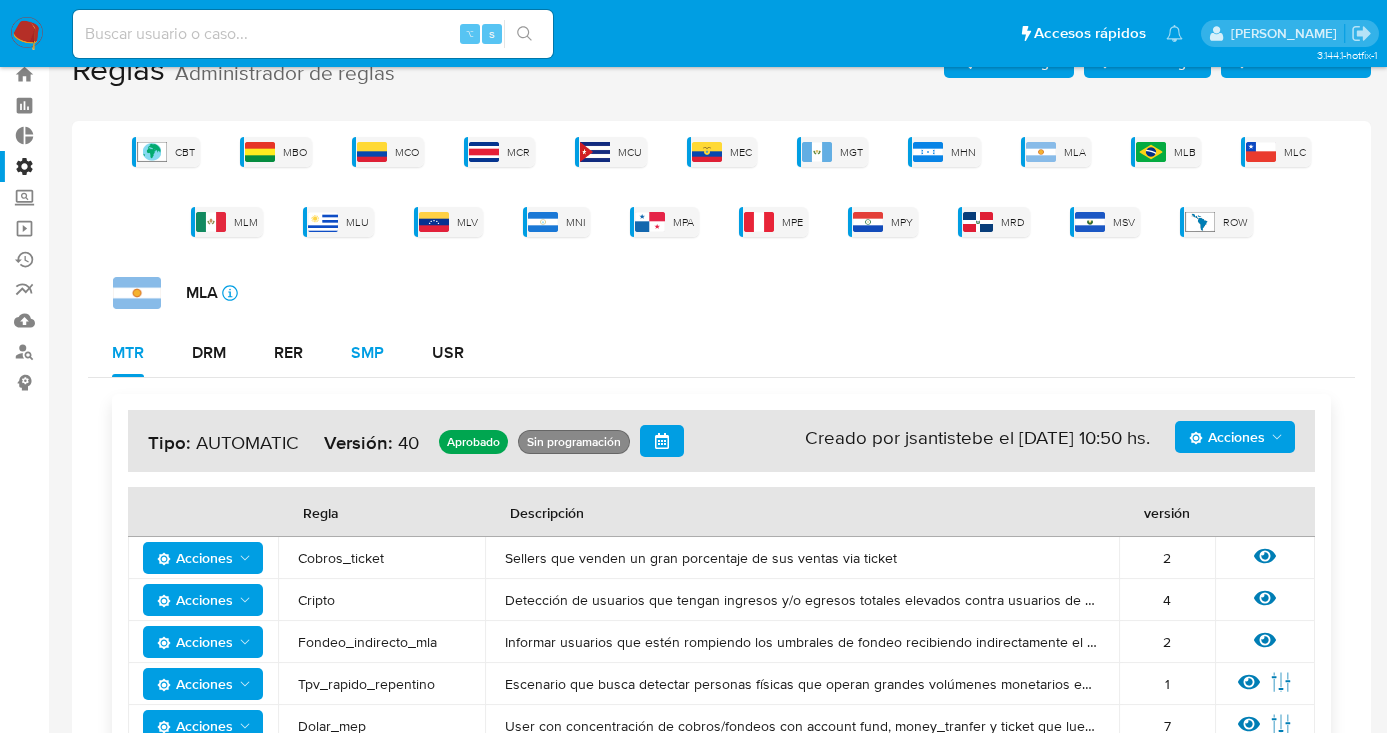 click on "SMP" at bounding box center (367, 353) 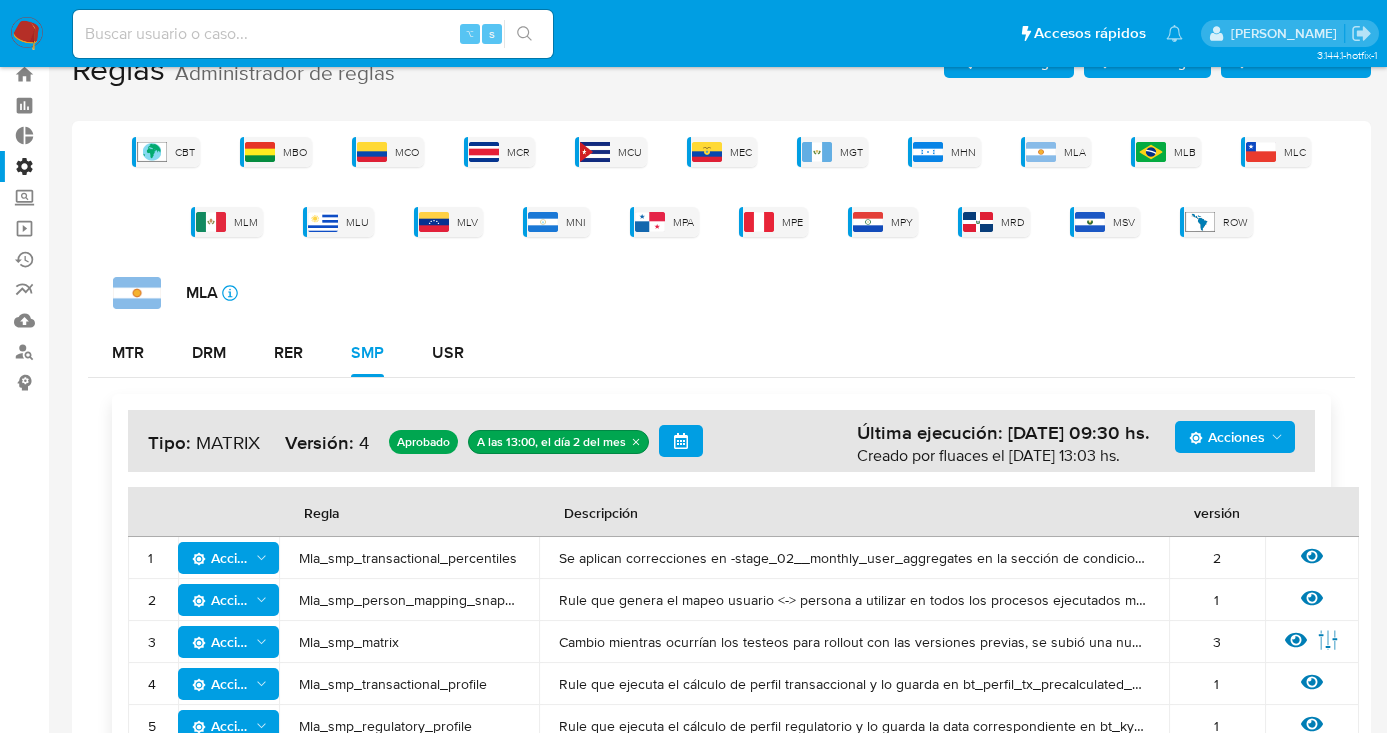 click on "Mla_smp_matrix" at bounding box center (409, 642) 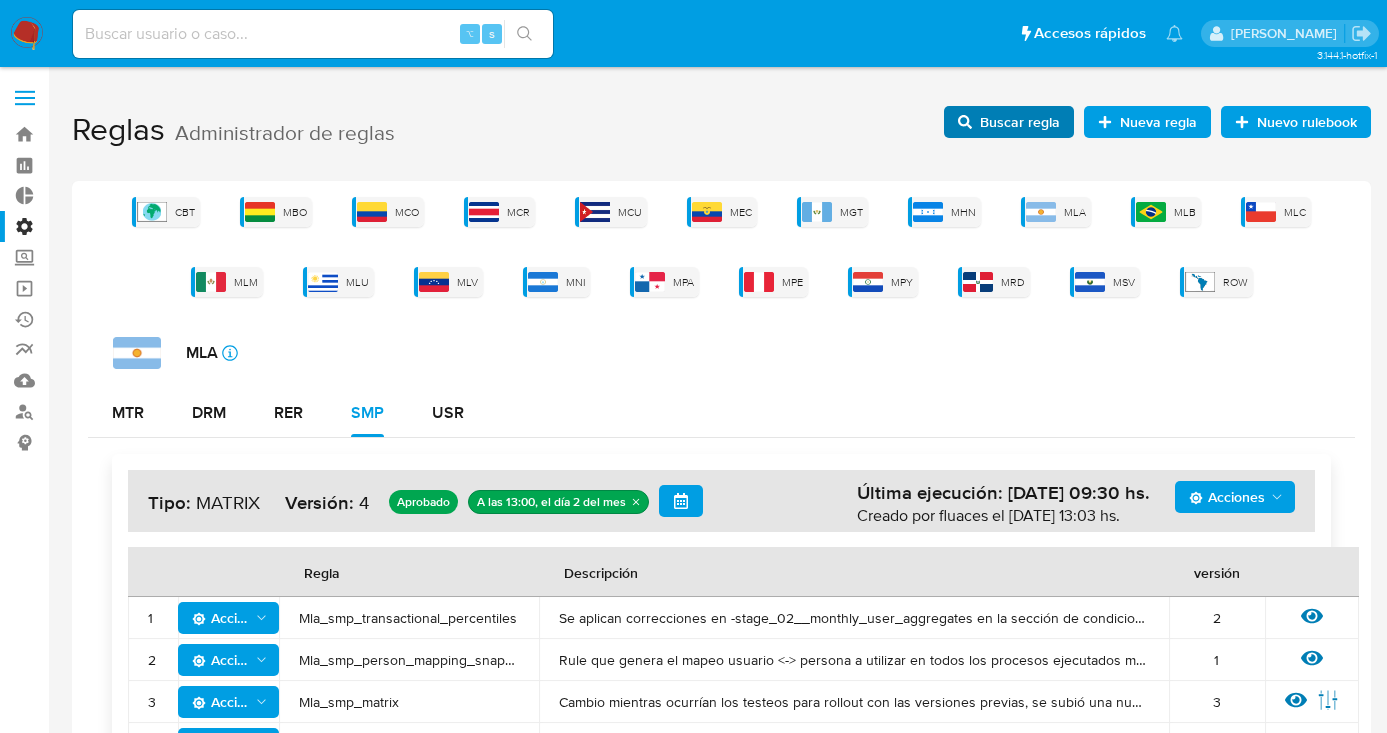 click on "Buscar regla" at bounding box center (1020, 122) 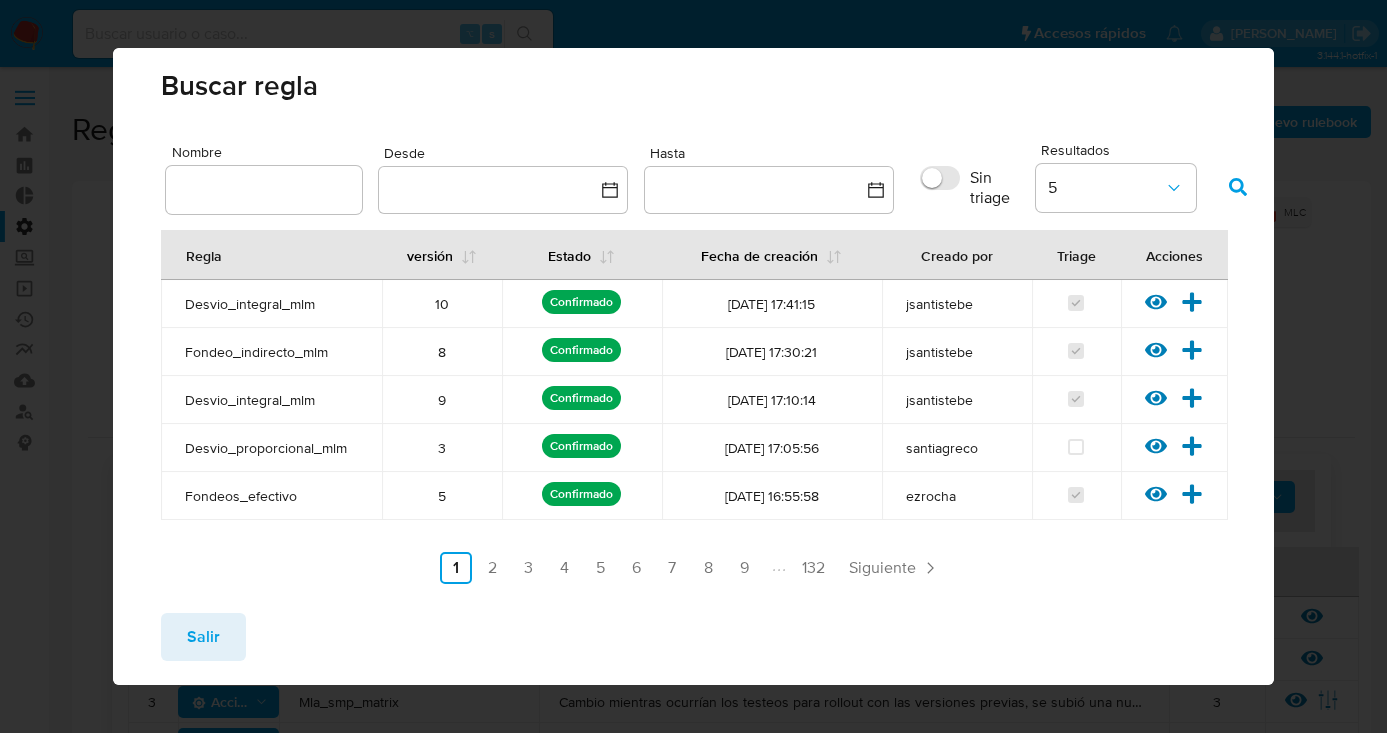 click at bounding box center [264, 190] 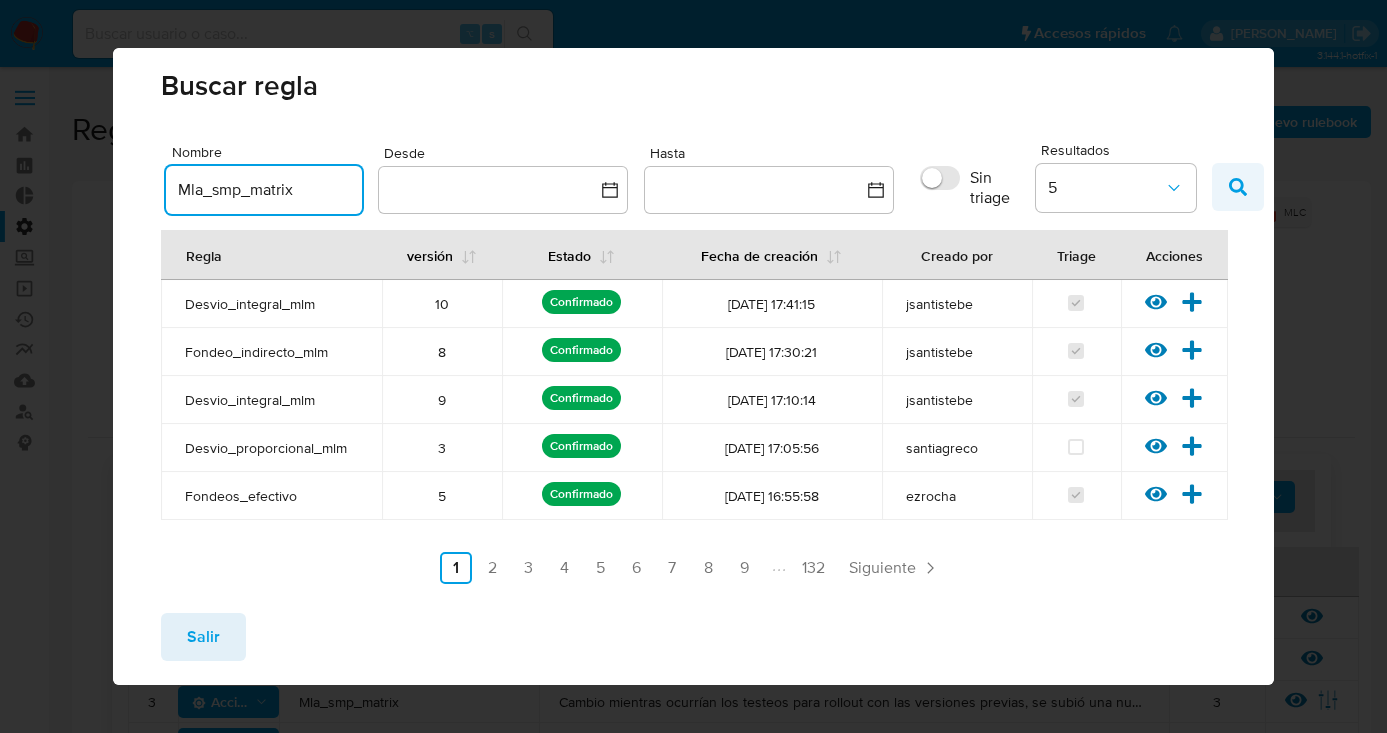 type on "Mla_smp_matrix" 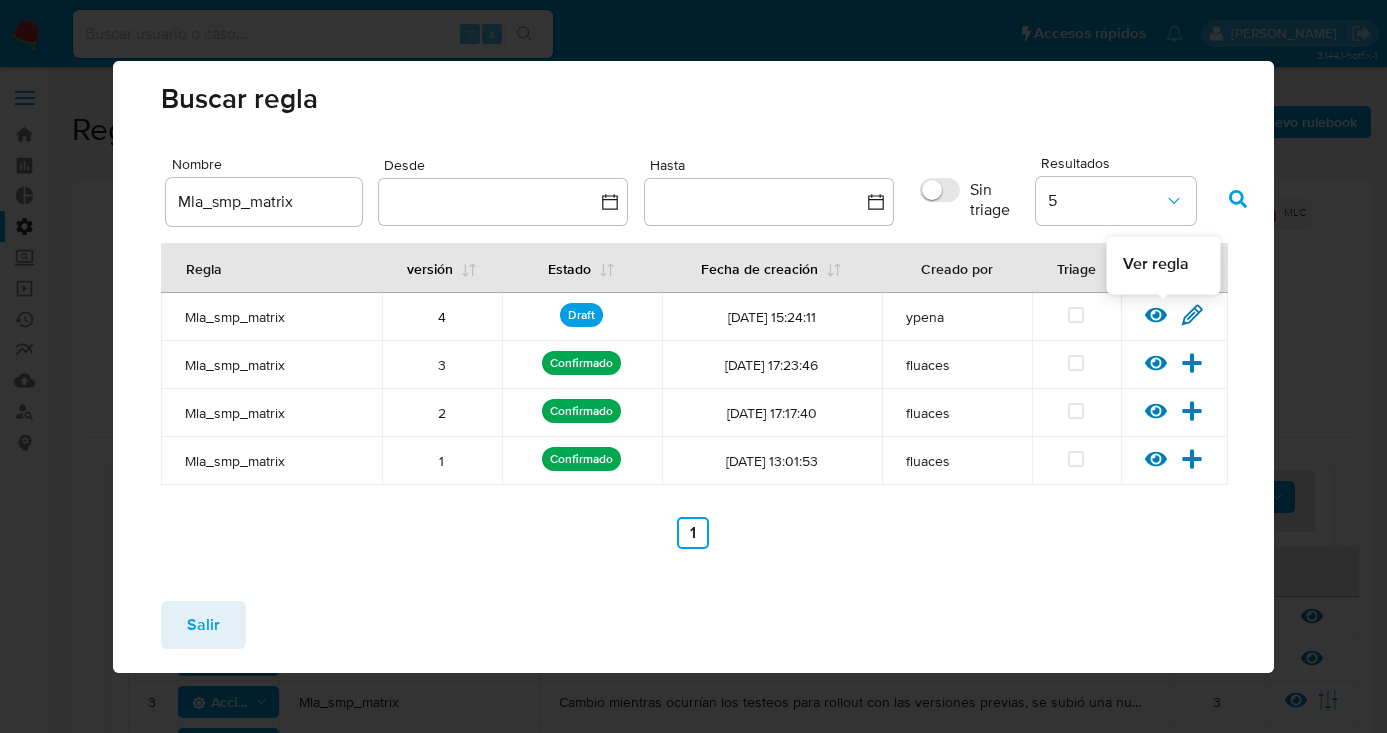 click 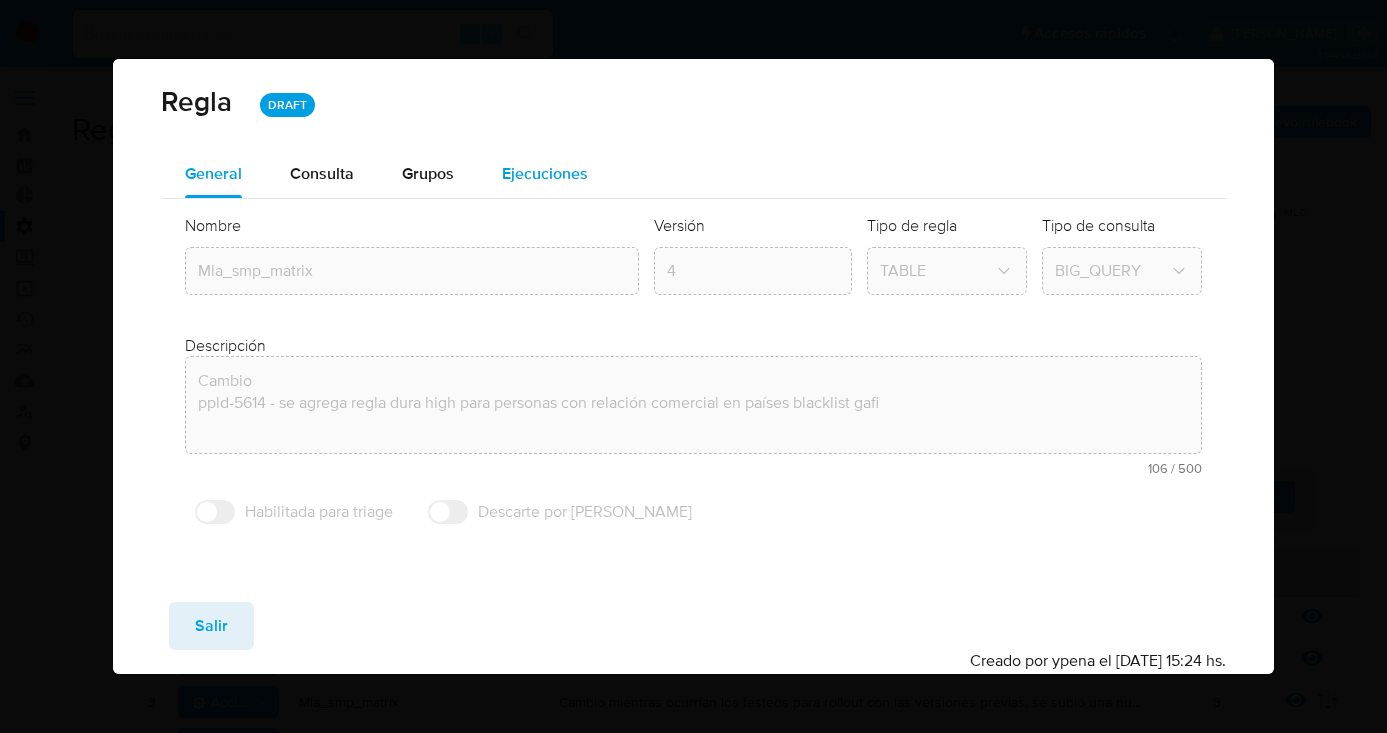 click on "Ejecuciones" at bounding box center (545, 173) 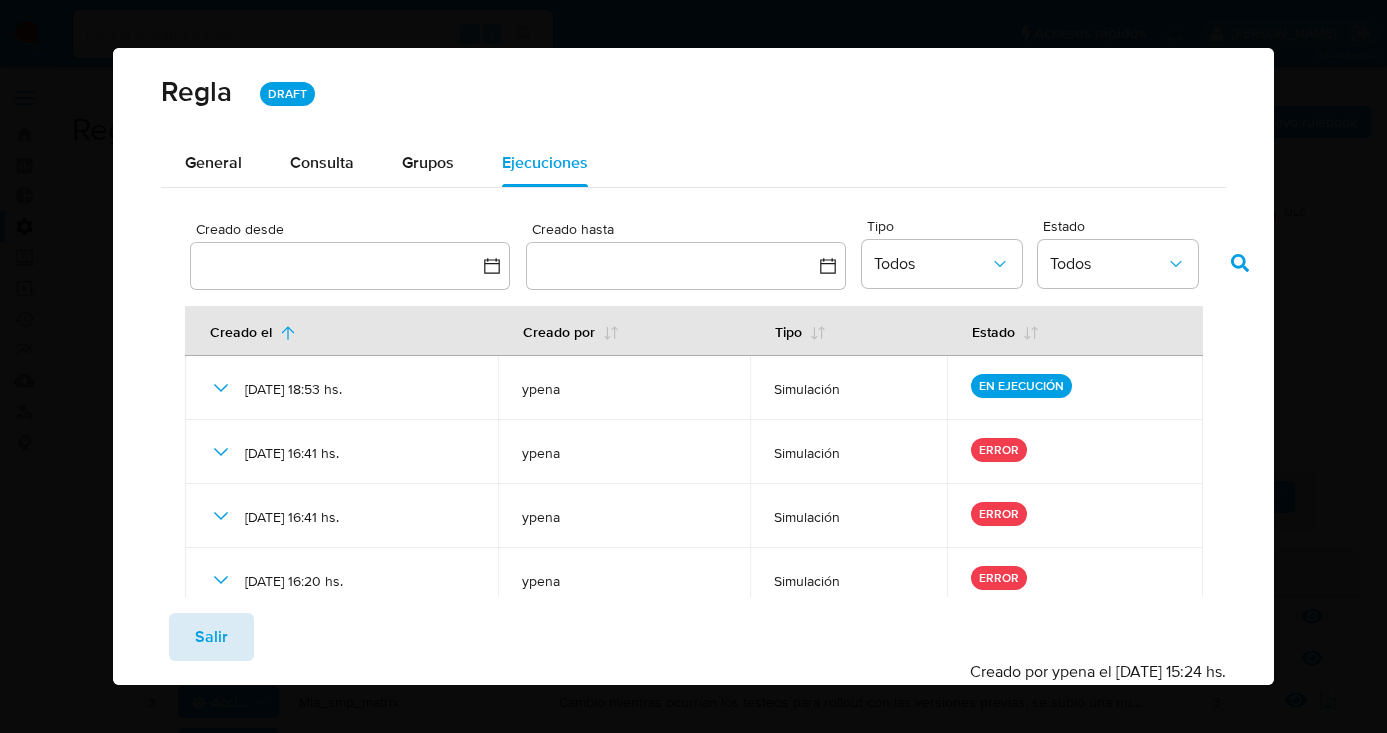 click on "Salir" at bounding box center (211, 637) 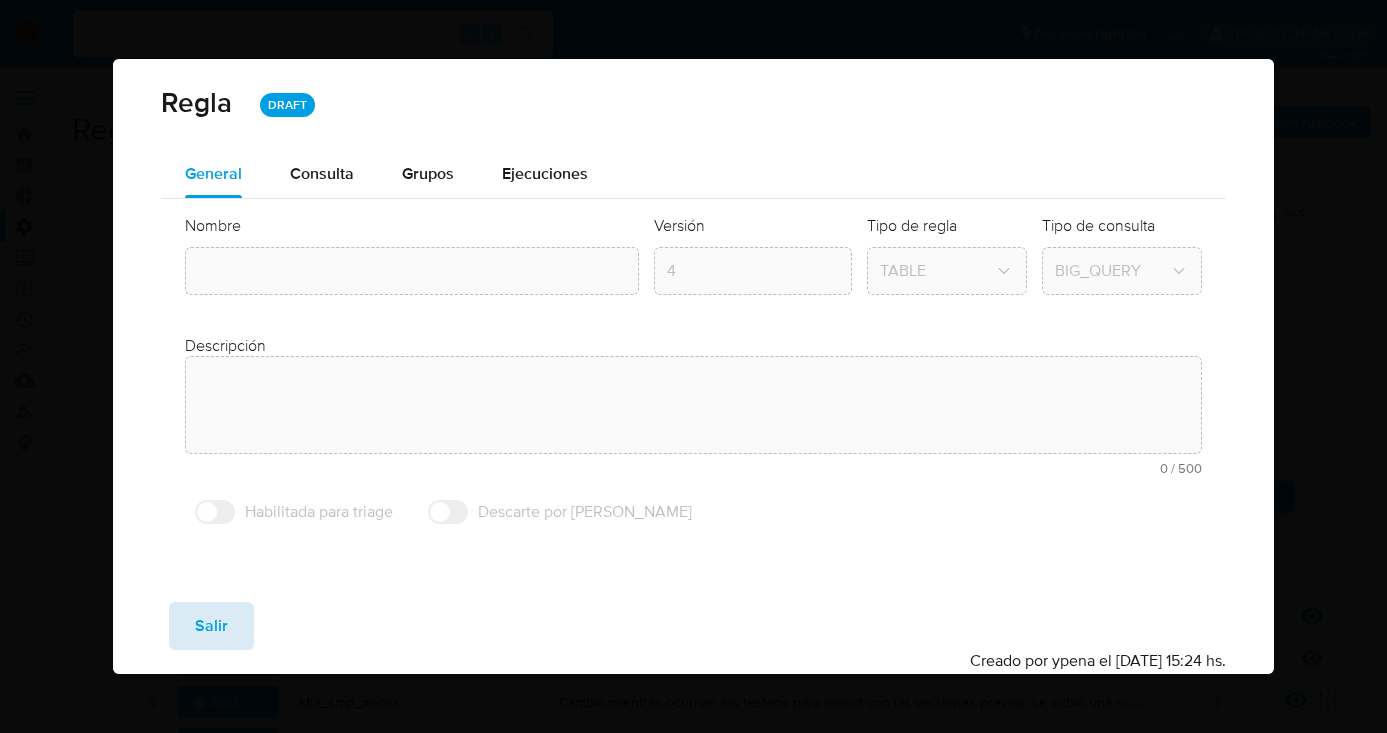 type on "Mla_smp_matrix" 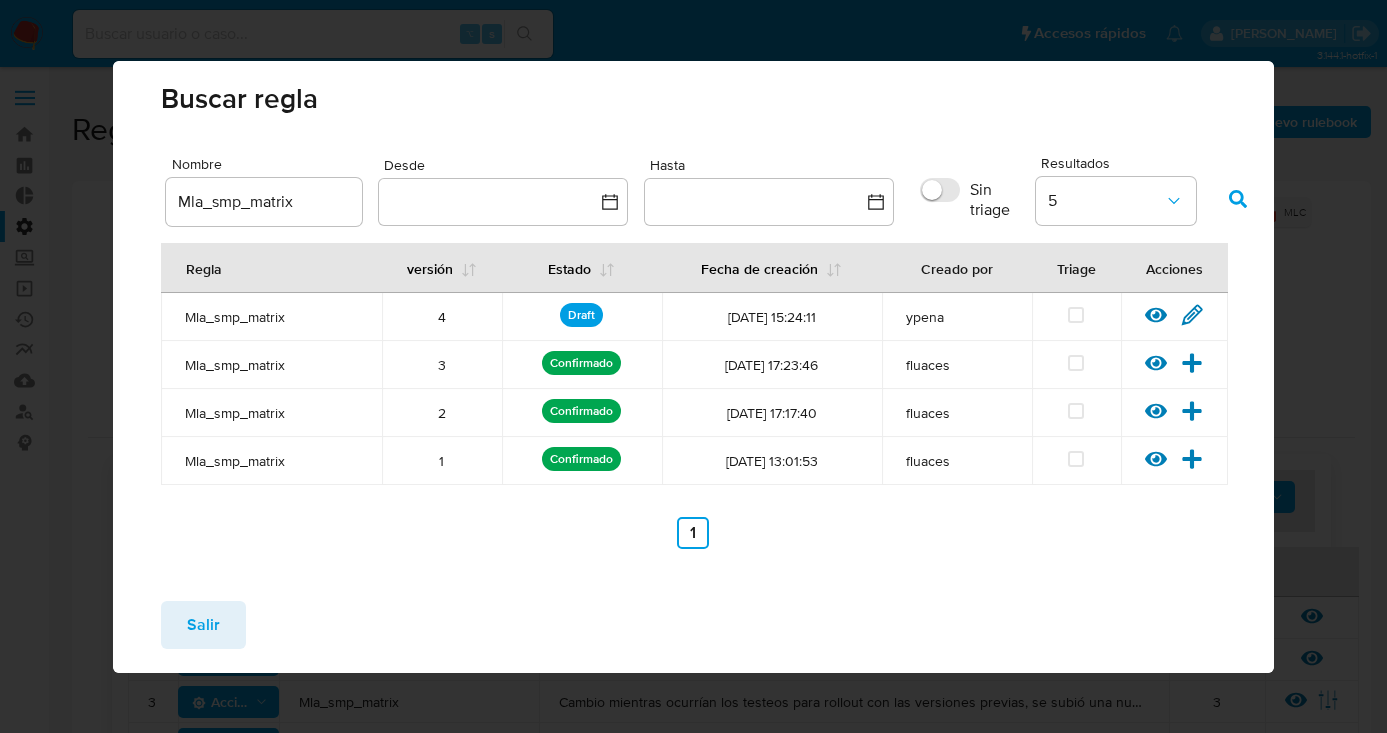 click on "Salir" at bounding box center (694, 629) 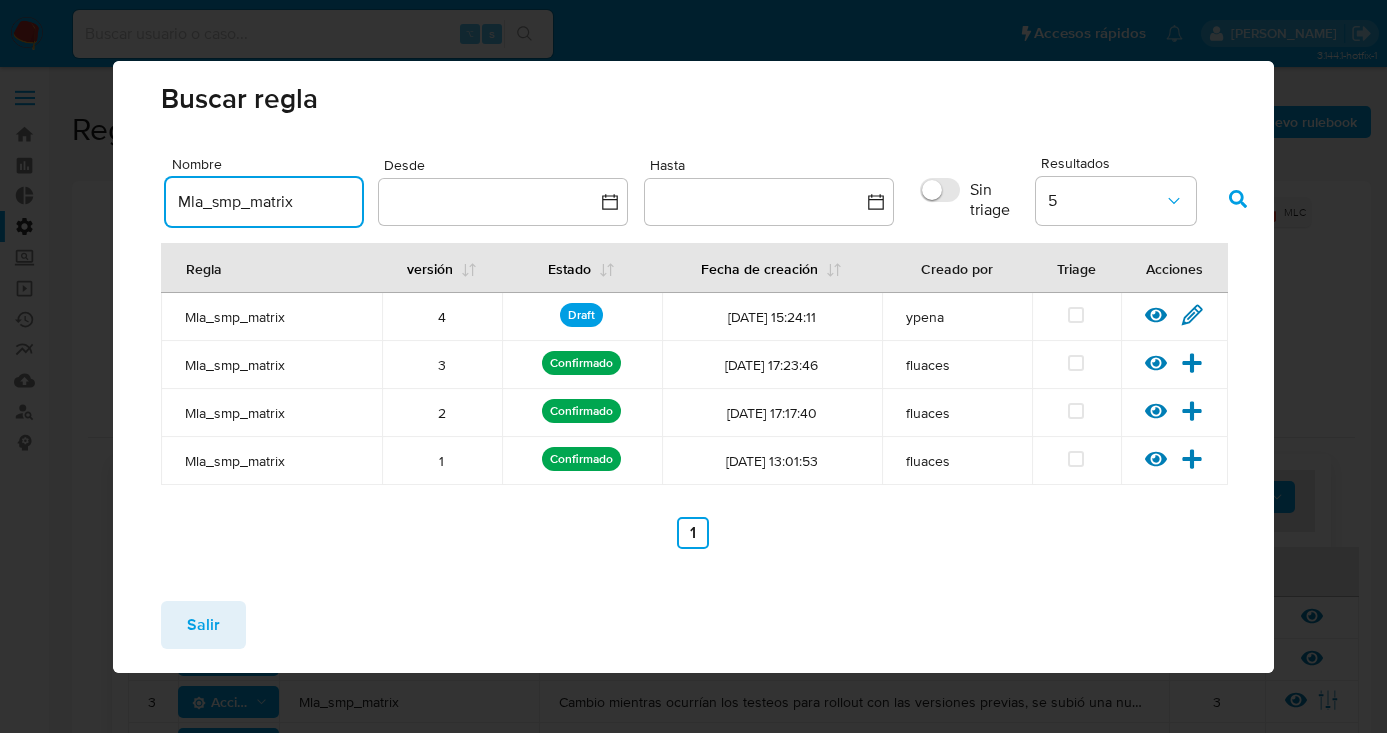 click on "Mla_smp_matrix" at bounding box center [264, 202] 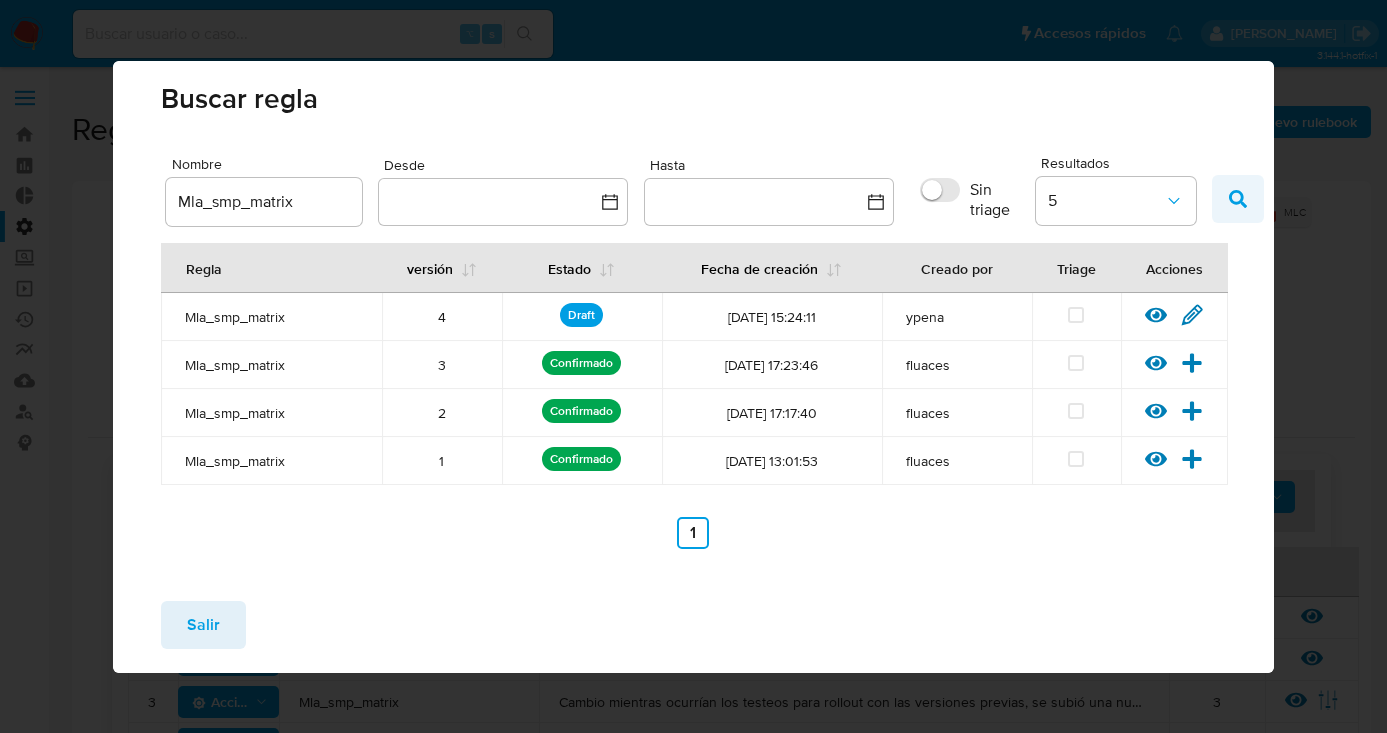 click at bounding box center [1238, 199] 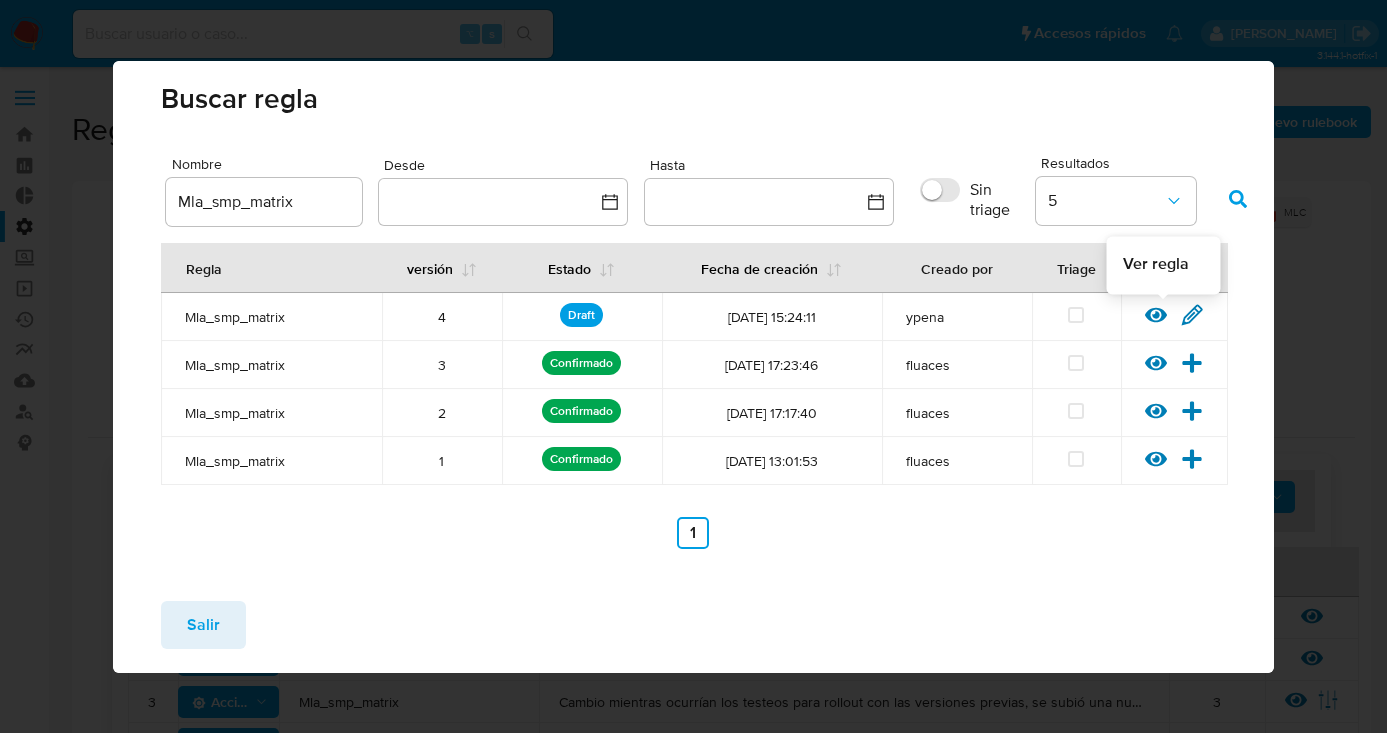 click 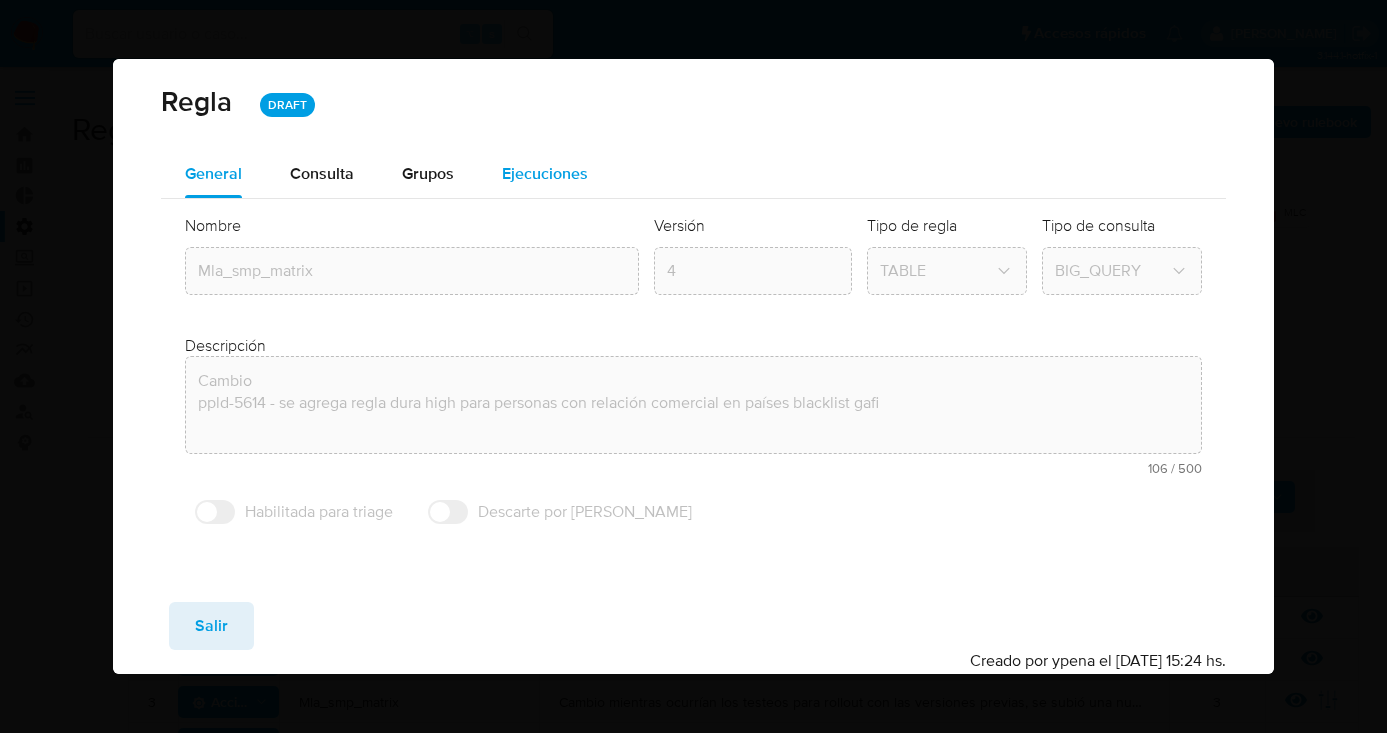 click on "Ejecuciones" at bounding box center (545, 174) 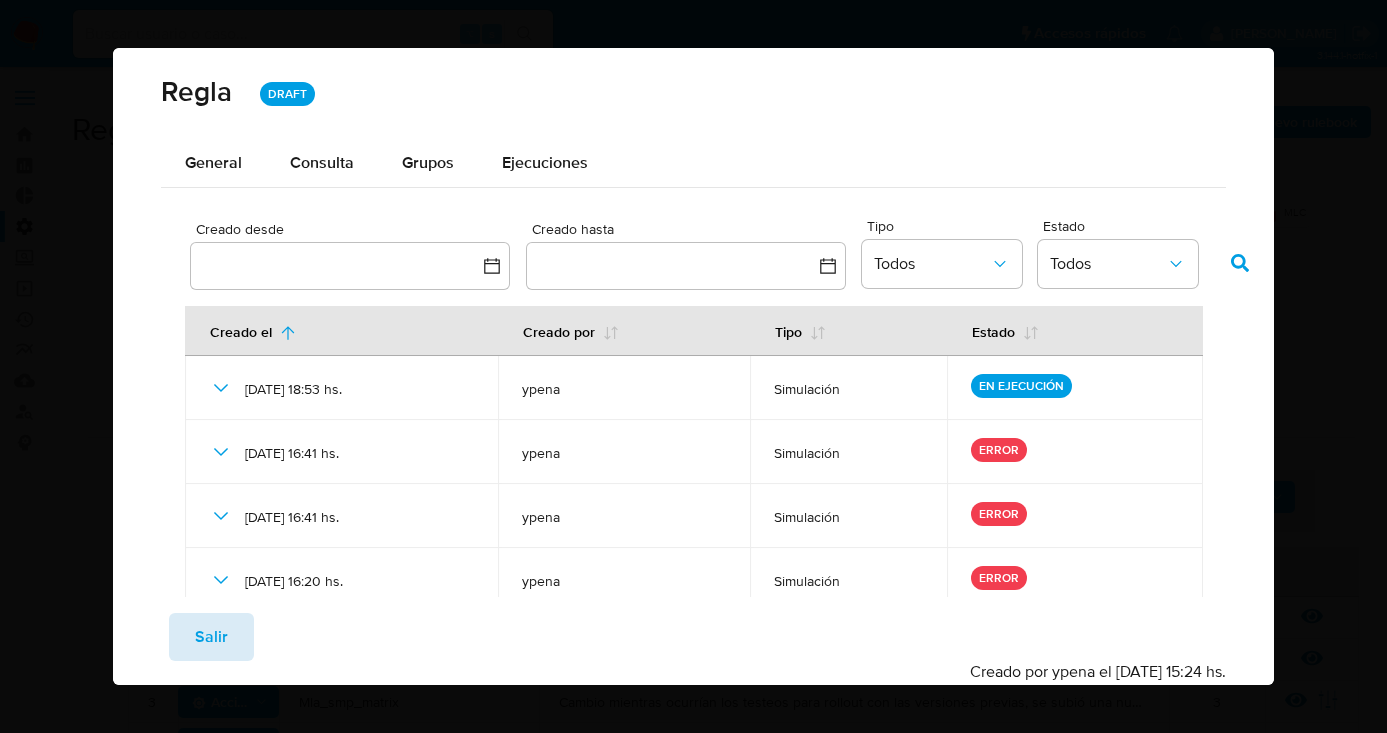 click on "Salir" at bounding box center (211, 637) 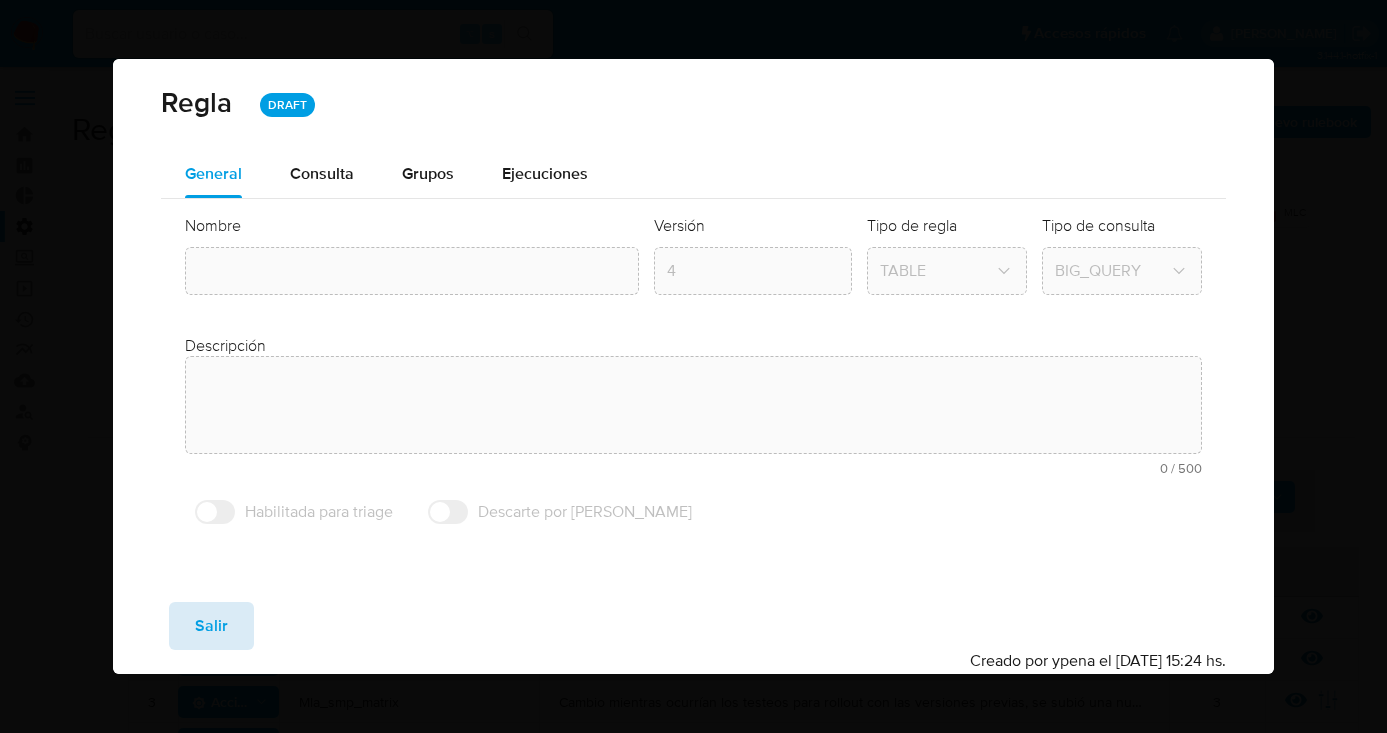 type on "Mla_smp_matrix" 